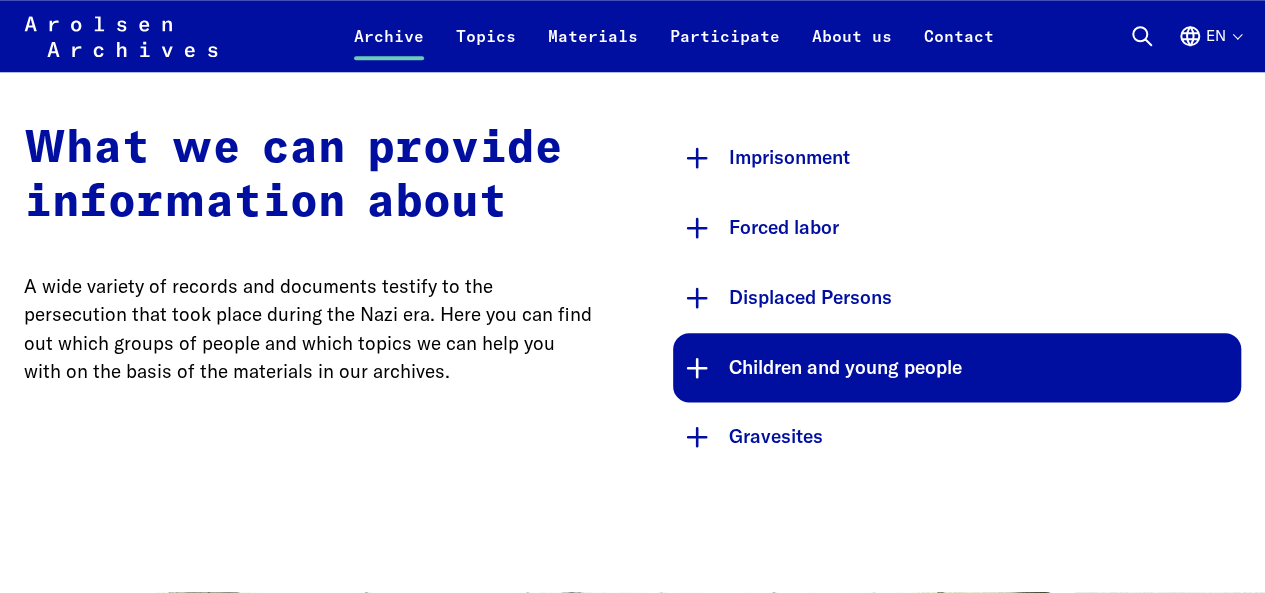 scroll, scrollTop: 1066, scrollLeft: 0, axis: vertical 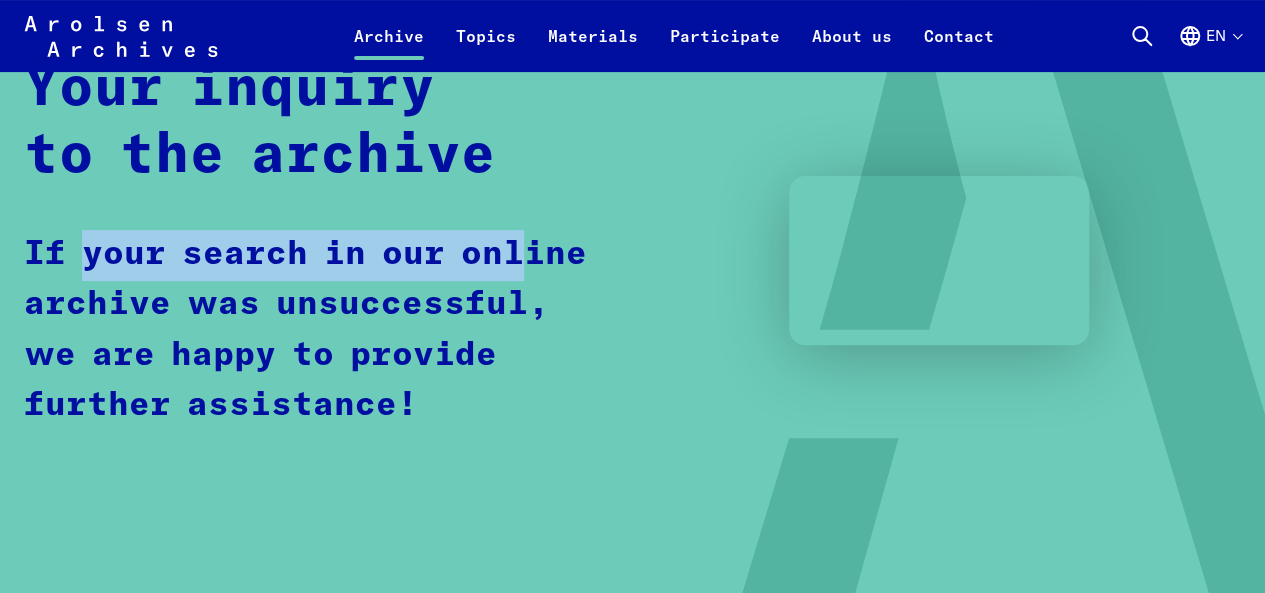 drag, startPoint x: 78, startPoint y: 261, endPoint x: 523, endPoint y: 247, distance: 445.22018 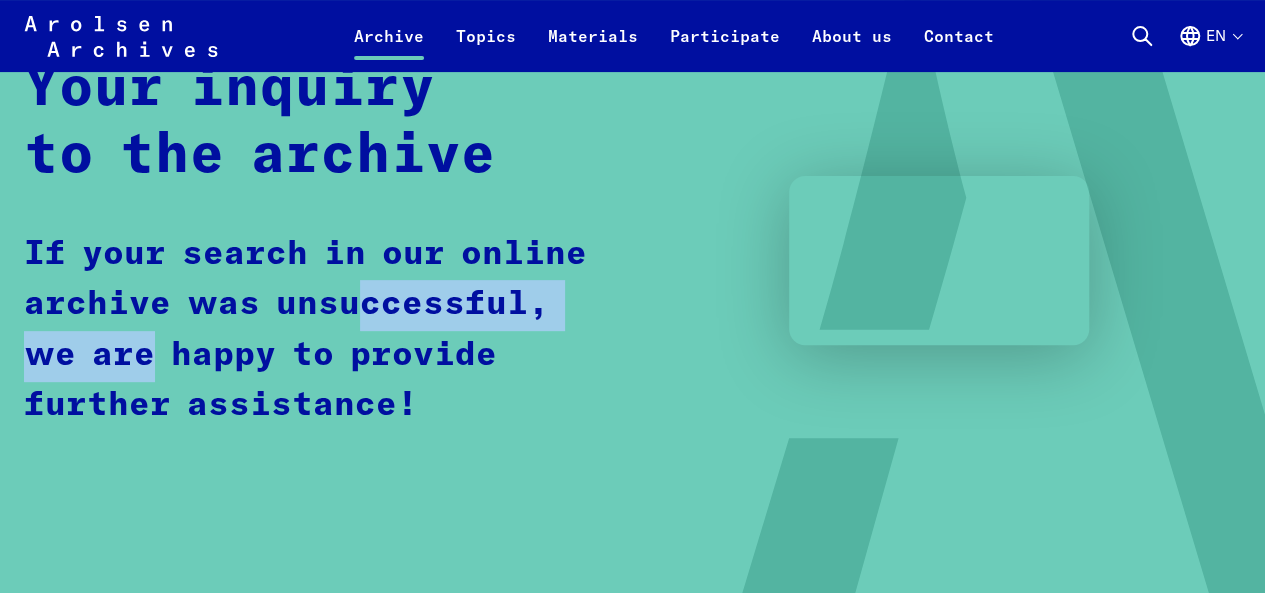 drag, startPoint x: 148, startPoint y: 334, endPoint x: 361, endPoint y: 309, distance: 214.46211 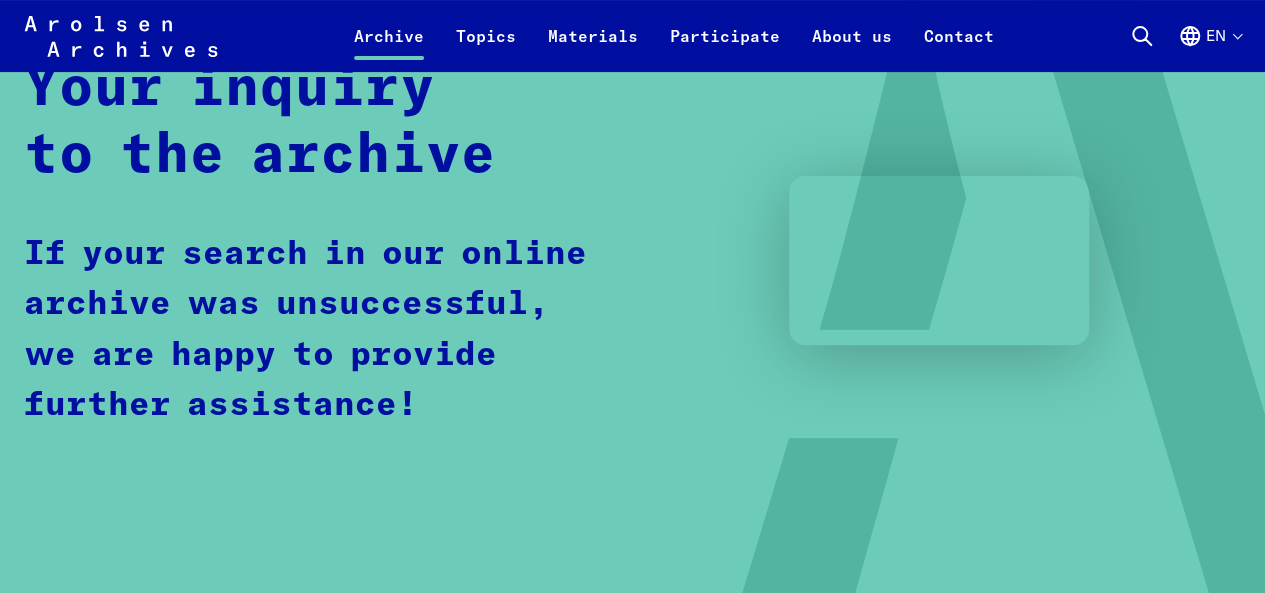 click on "If your search in our online archive was unsuccessful, we are happy to provide further assistance!" at bounding box center (311, 331) 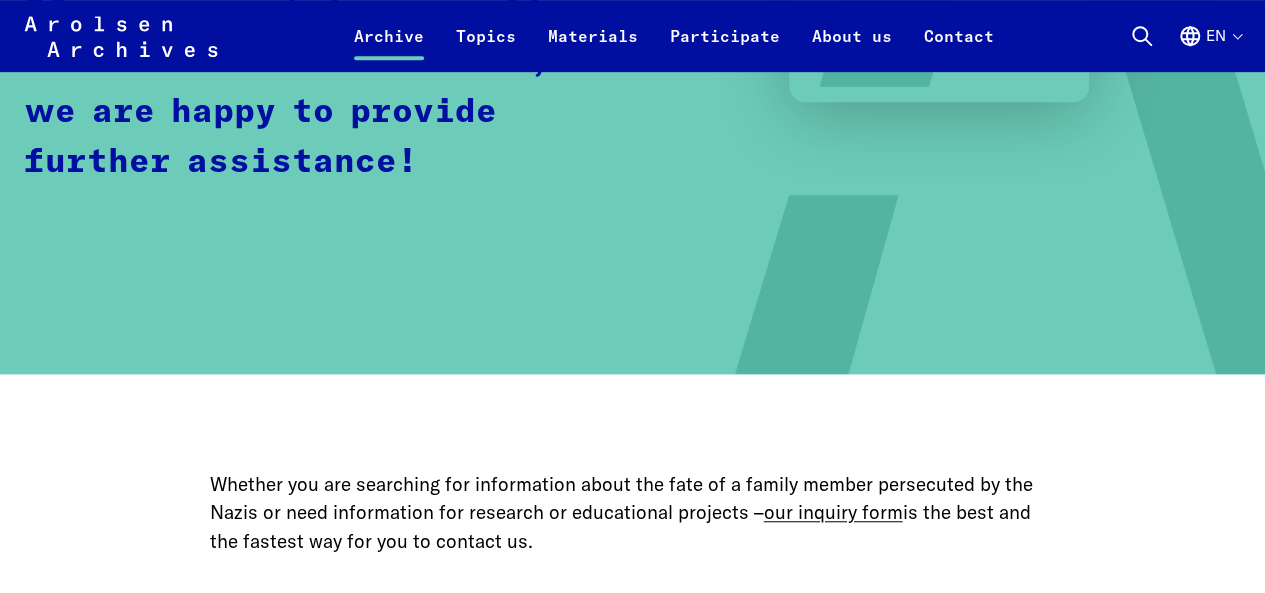 scroll, scrollTop: 400, scrollLeft: 0, axis: vertical 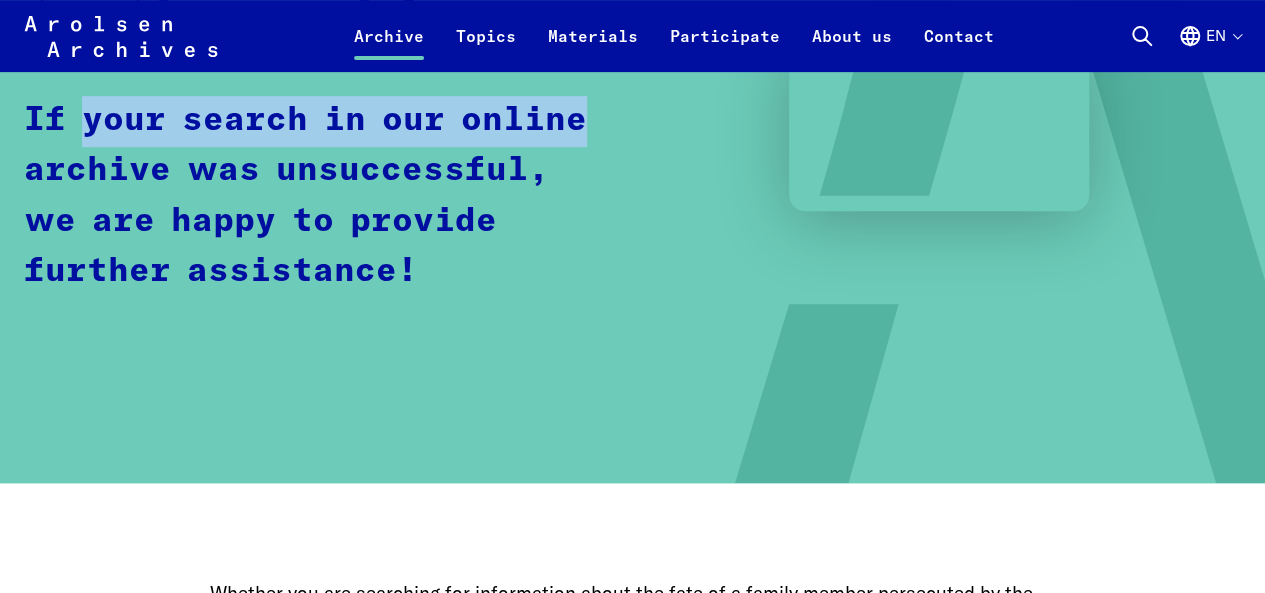 drag, startPoint x: 86, startPoint y: 129, endPoint x: 583, endPoint y: 119, distance: 497.1006 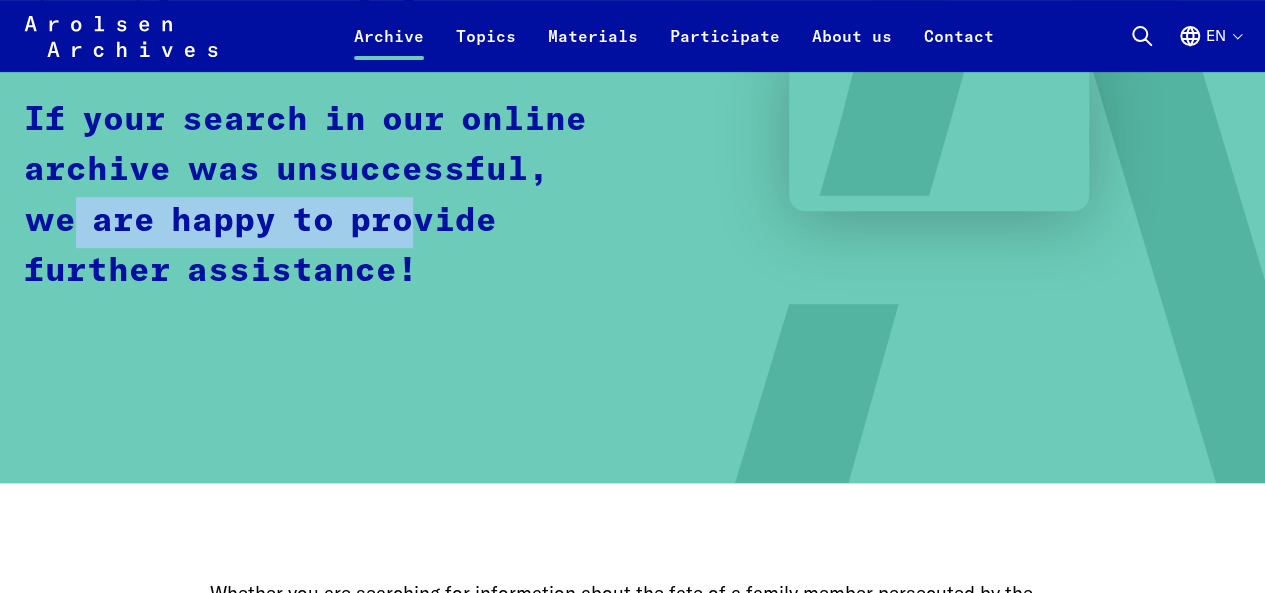 drag, startPoint x: 68, startPoint y: 228, endPoint x: 397, endPoint y: 225, distance: 329.01367 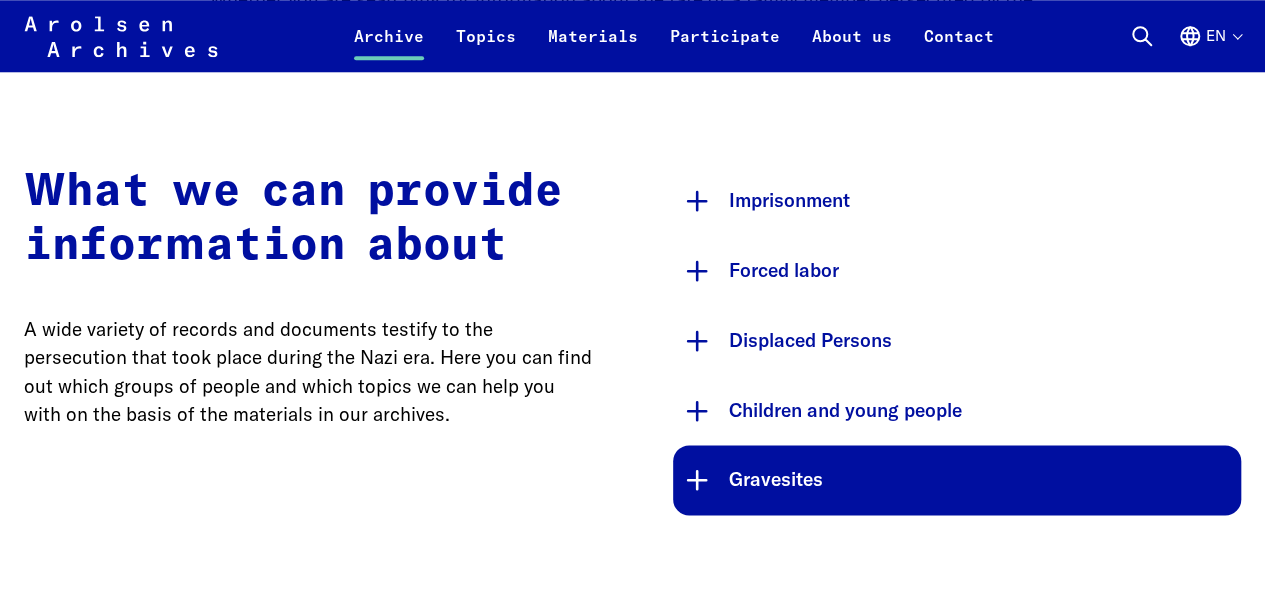 scroll, scrollTop: 1066, scrollLeft: 0, axis: vertical 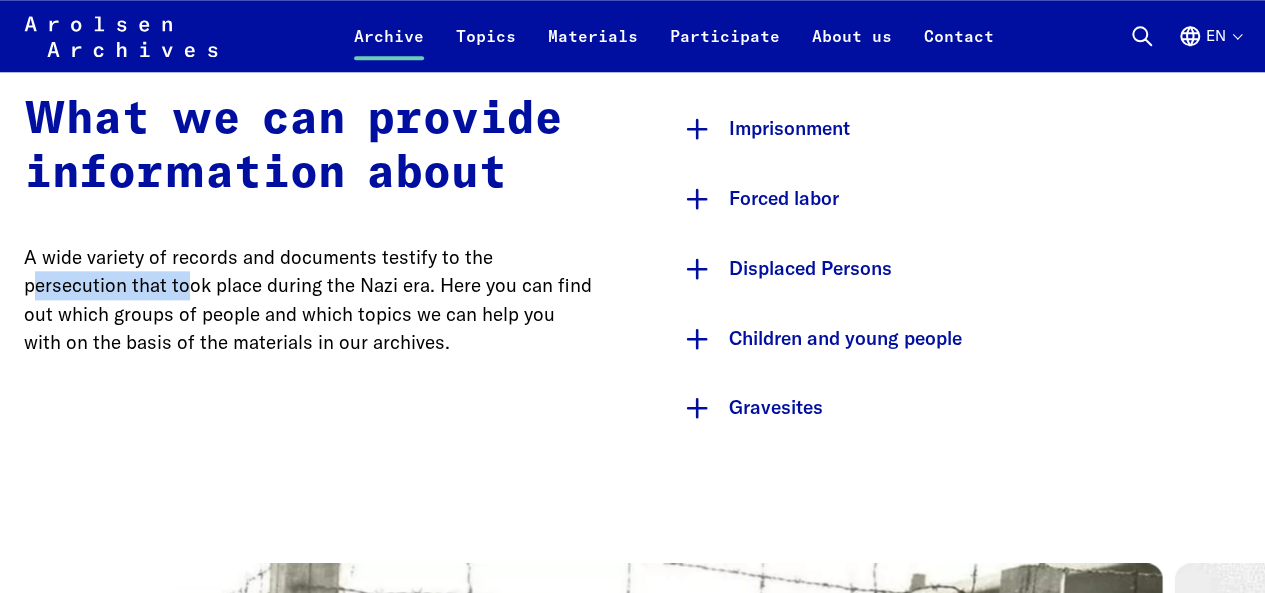 drag, startPoint x: 42, startPoint y: 281, endPoint x: 191, endPoint y: 277, distance: 149.05368 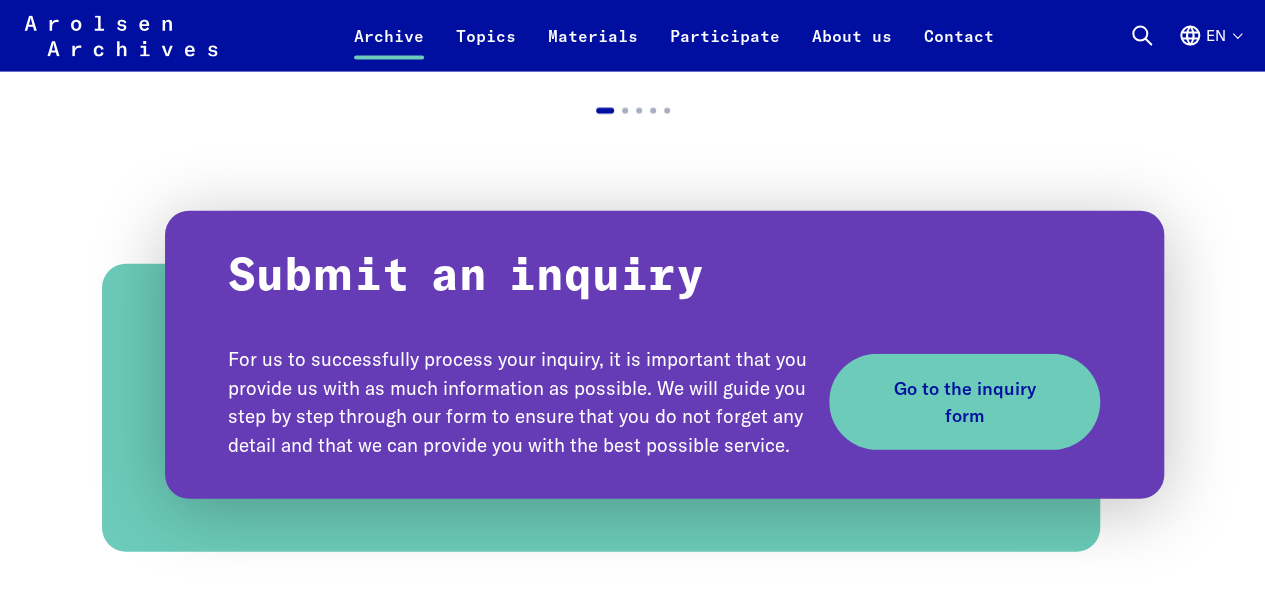 scroll, scrollTop: 2133, scrollLeft: 0, axis: vertical 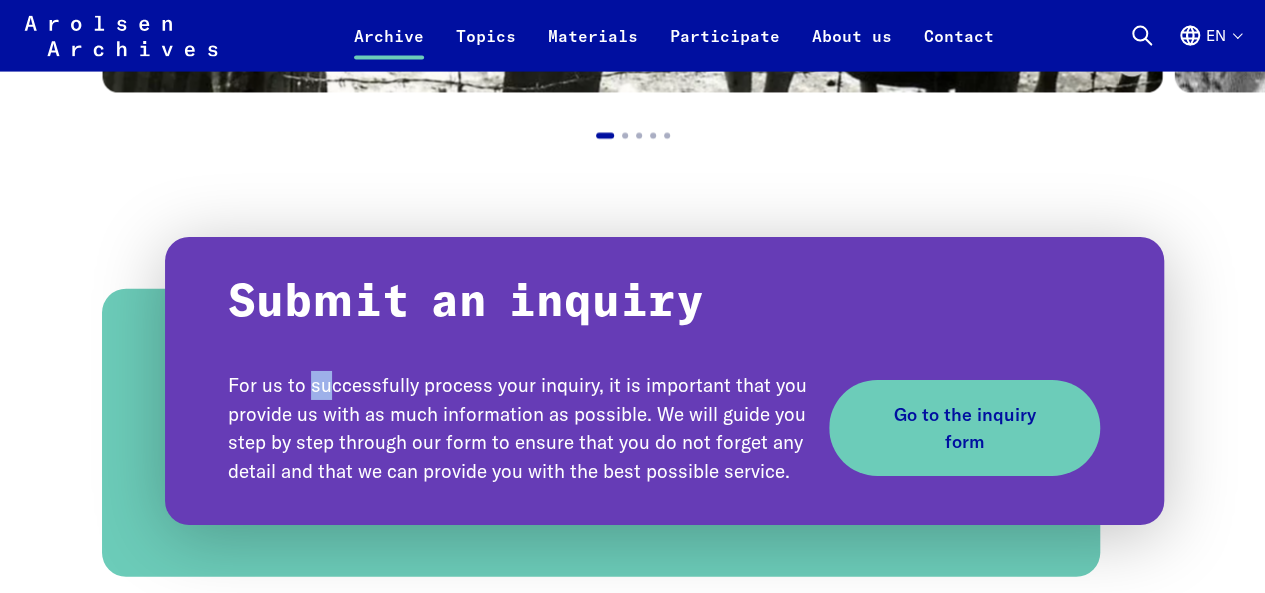 click on "For us to successfully process your inquiry, it is important that you provide us with as much information as possible. We will guide you step by step through our form to ensure that you do not forget any detail and that we can provide you with the best possible service." at bounding box center (519, 429) 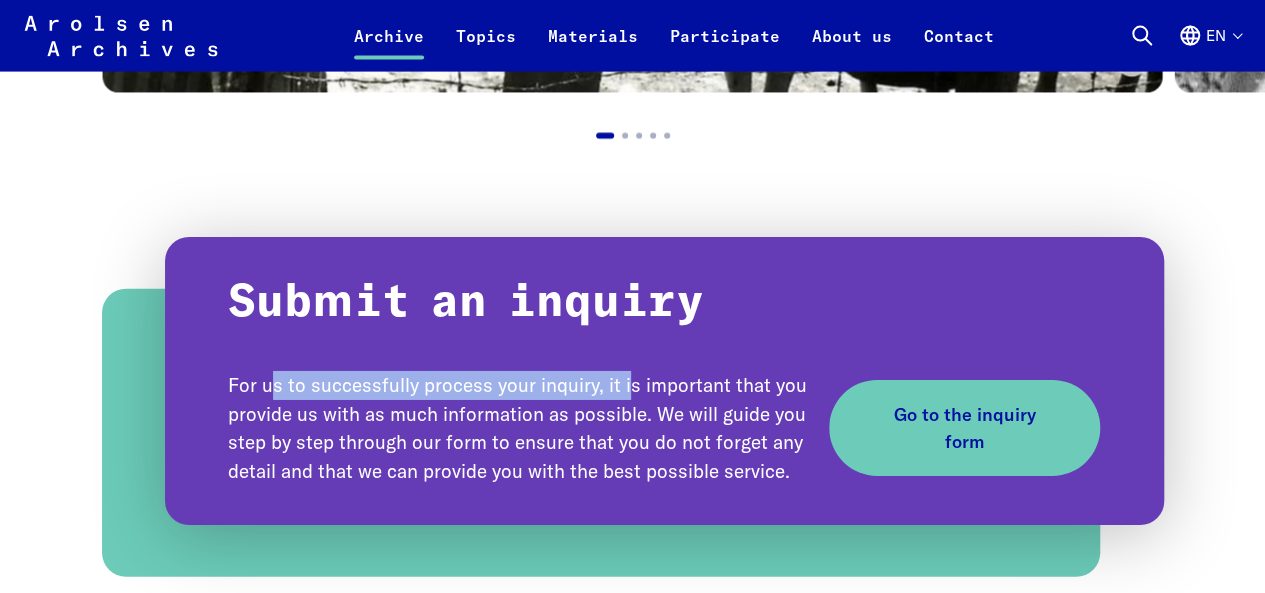 drag, startPoint x: 275, startPoint y: 388, endPoint x: 625, endPoint y: 388, distance: 350 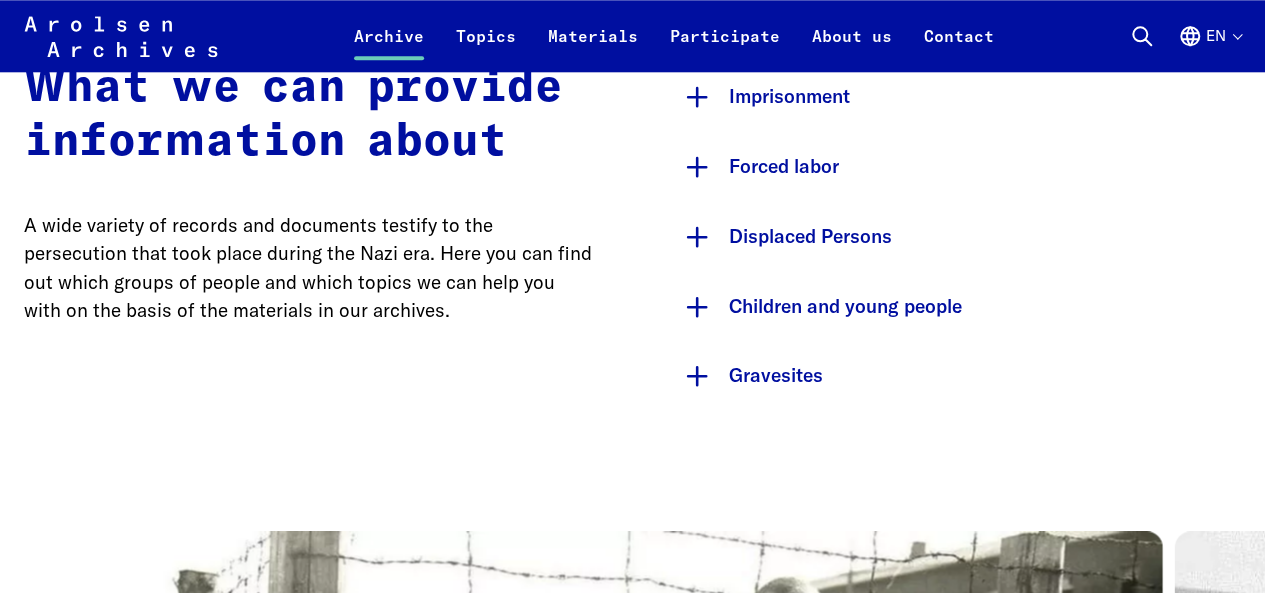scroll, scrollTop: 933, scrollLeft: 0, axis: vertical 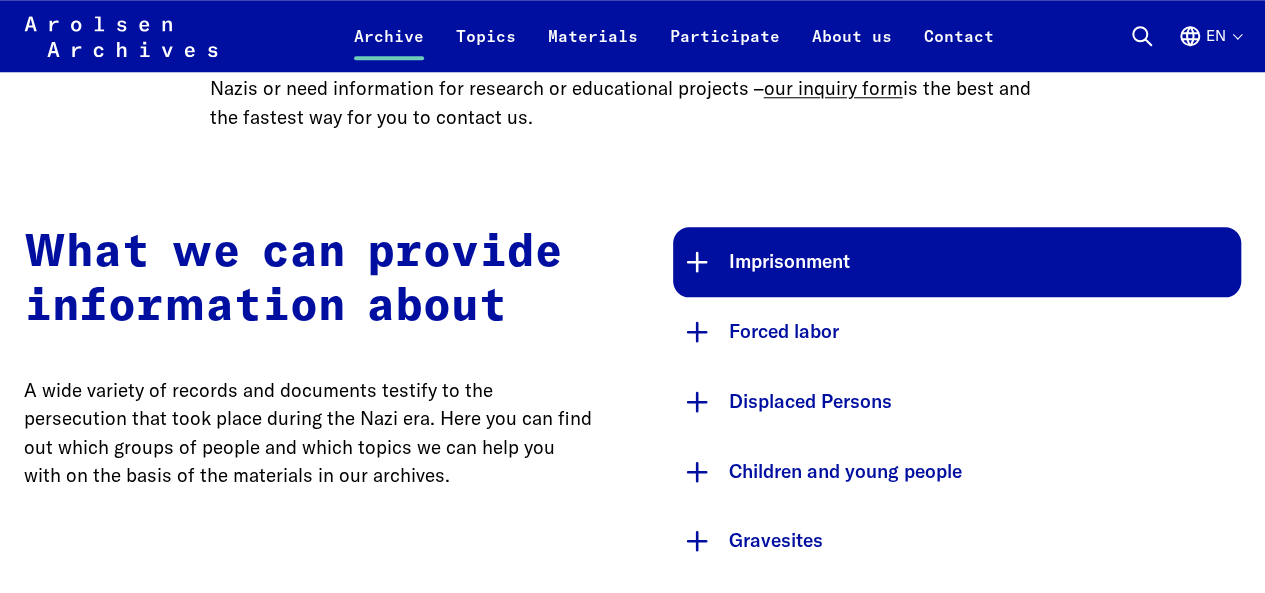 click on "Imprisonment" at bounding box center [957, 262] 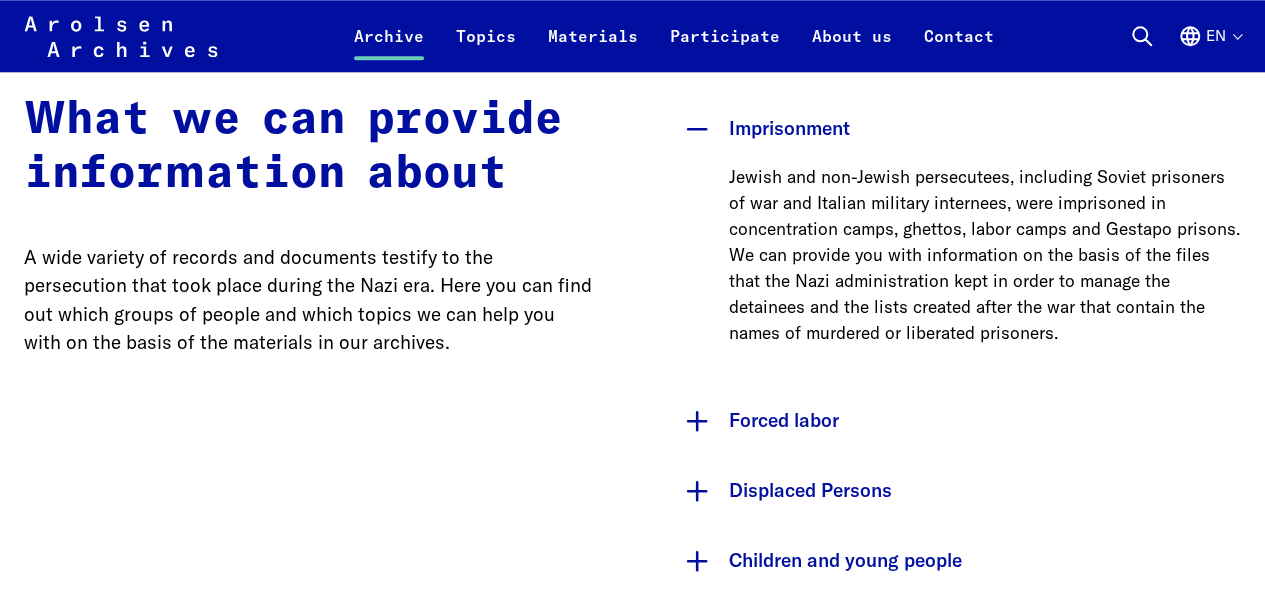 scroll, scrollTop: 1066, scrollLeft: 0, axis: vertical 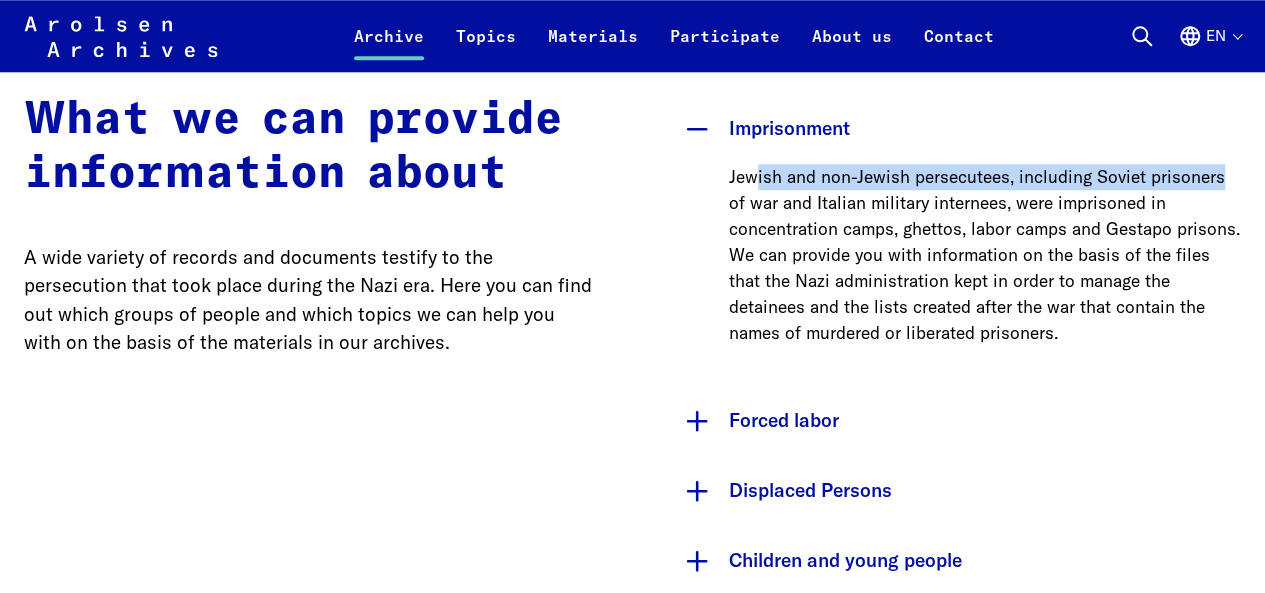 drag, startPoint x: 754, startPoint y: 187, endPoint x: 888, endPoint y: 193, distance: 134.13426 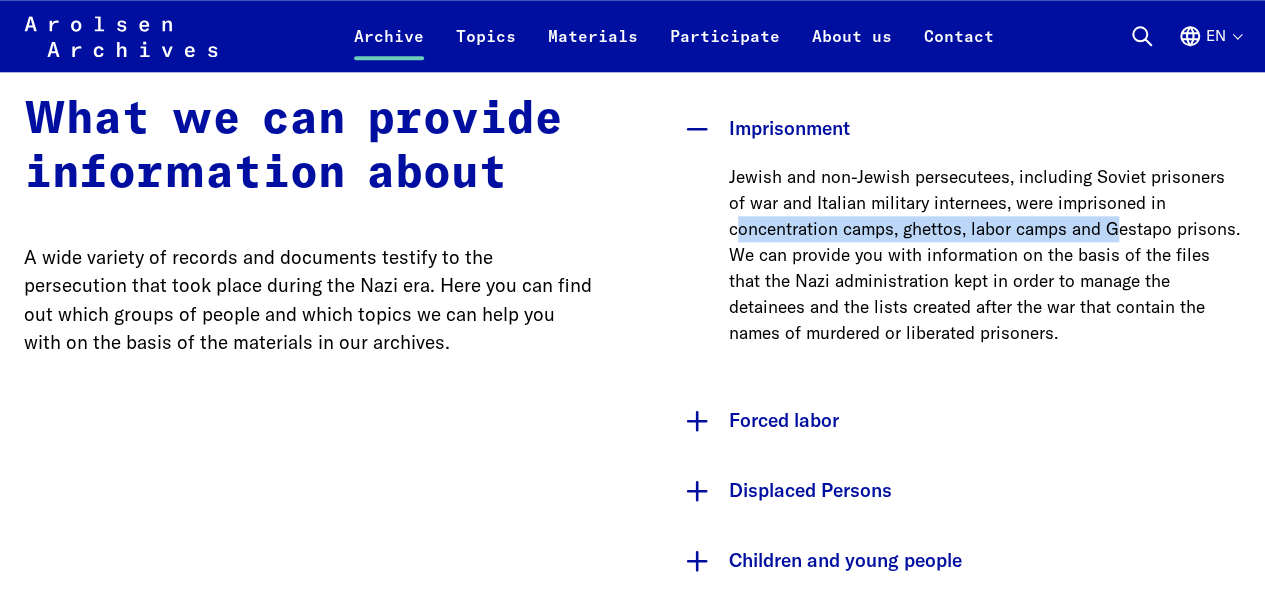 drag, startPoint x: 779, startPoint y: 223, endPoint x: 1069, endPoint y: 243, distance: 290.68884 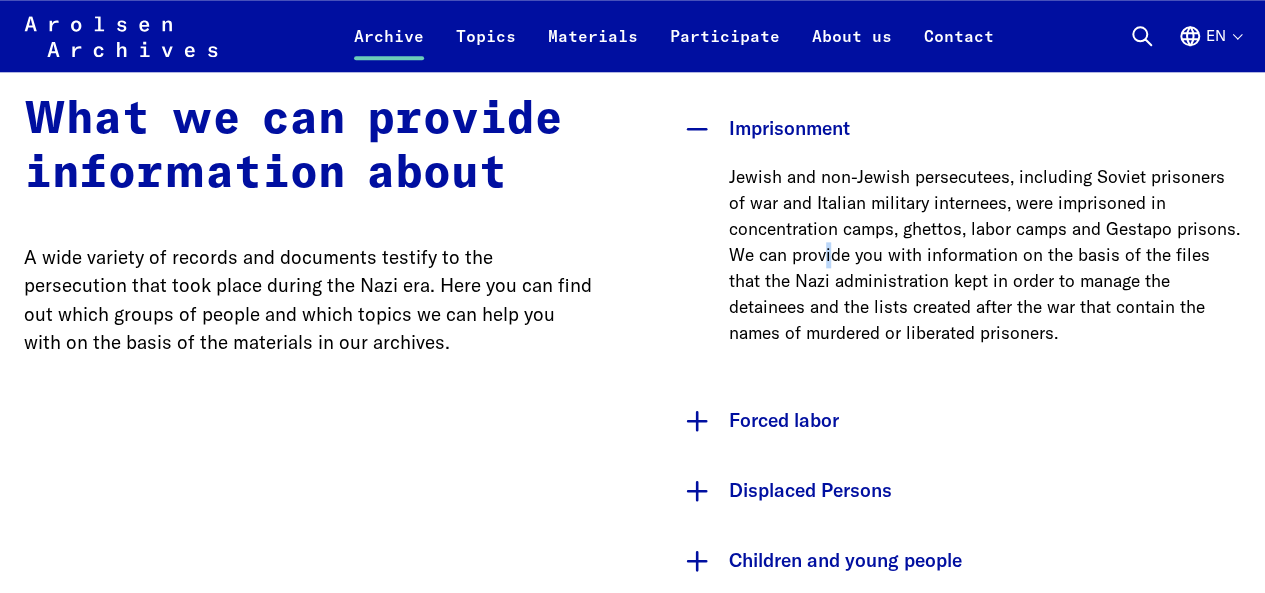 click on "Jewish and non-Jewish persecutees, including Soviet prisoners of war and Italian military internees, were imprisoned in concentration camps, ghettos, labor camps and Gestapo prisons. We can provide you with information on the basis of the files that the Nazi administration kept in order to manage the detainees and the lists created after the war that contain the names of murdered or liberated prisoners." at bounding box center (985, 255) 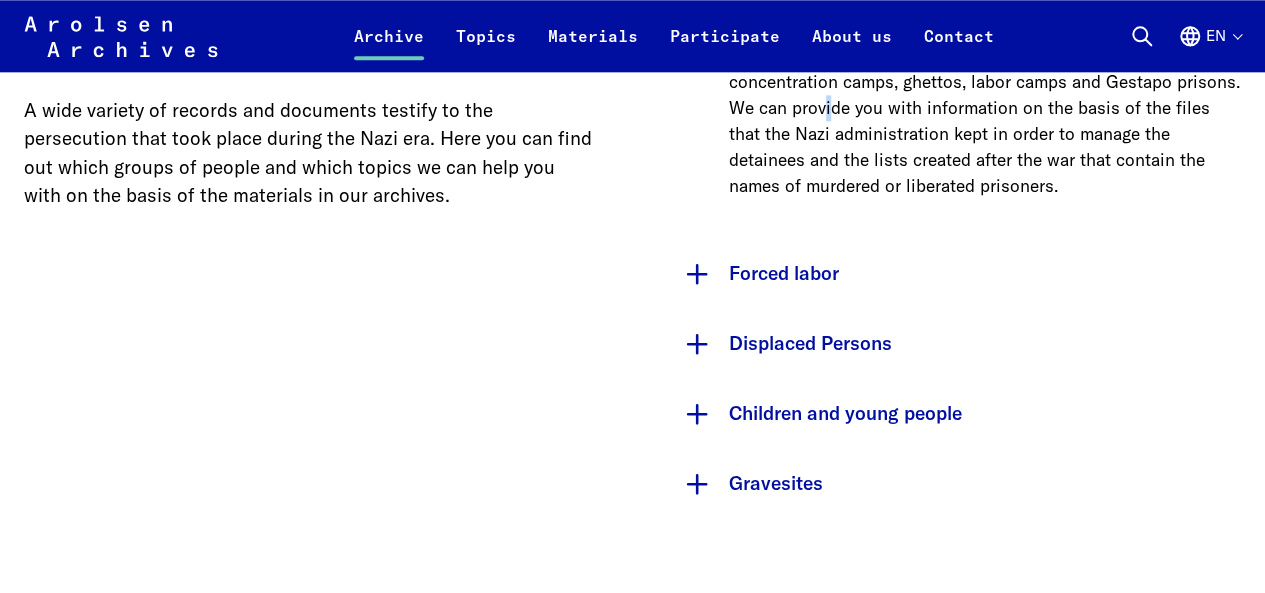scroll, scrollTop: 1200, scrollLeft: 0, axis: vertical 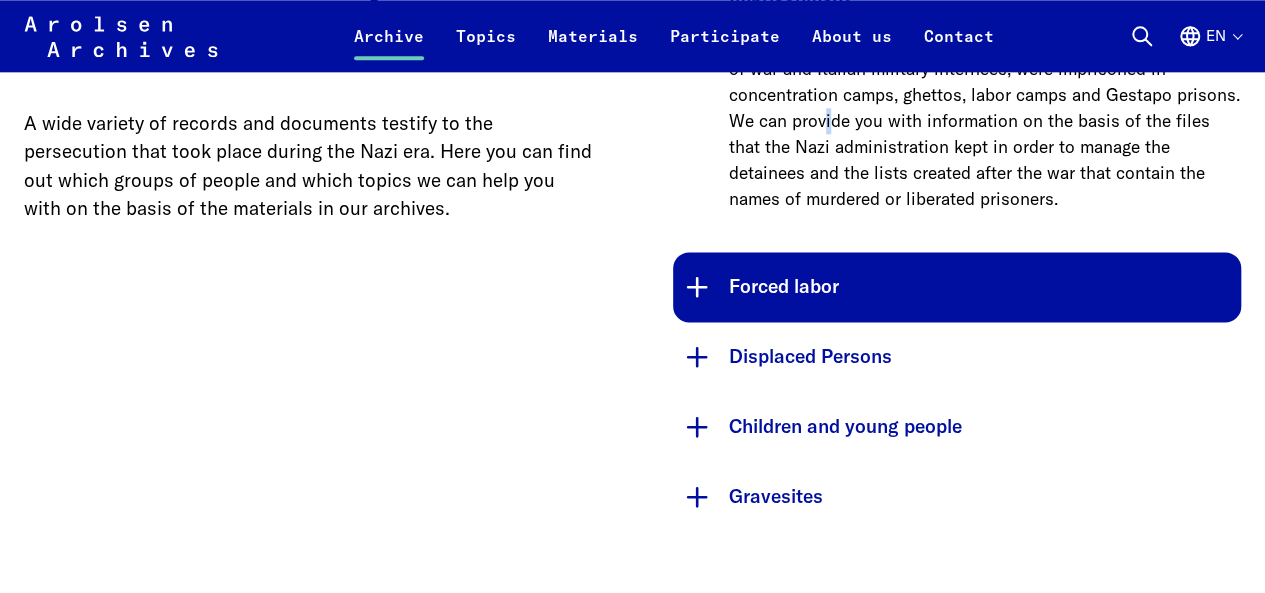 click on "Forced labor" at bounding box center [957, 287] 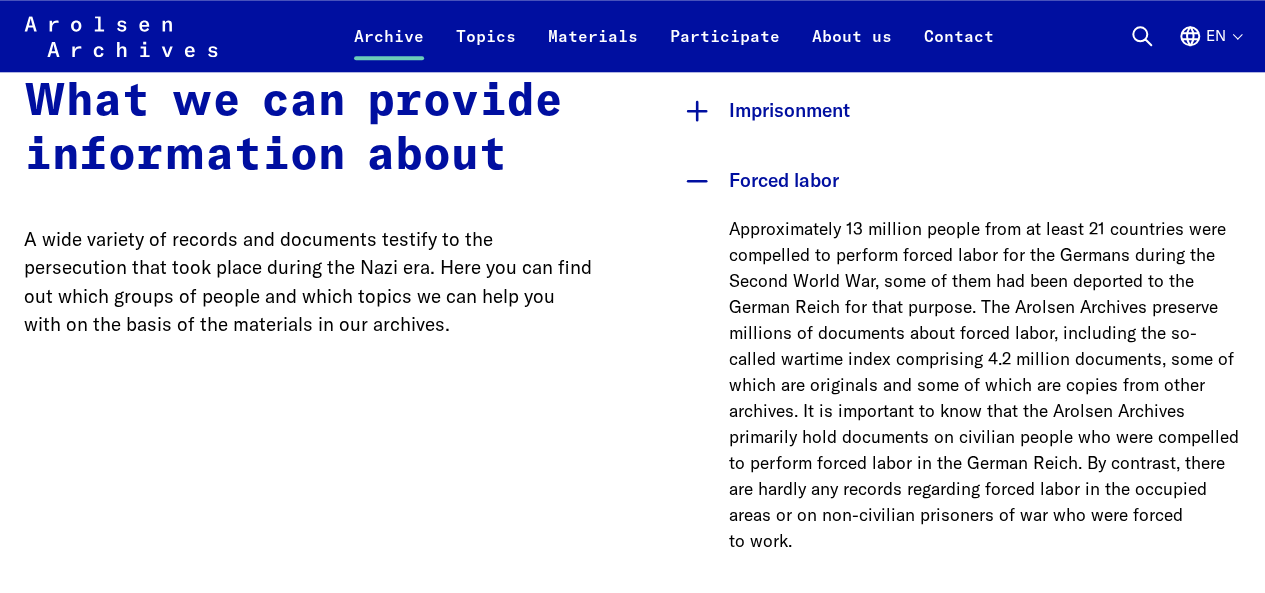 scroll, scrollTop: 1200, scrollLeft: 0, axis: vertical 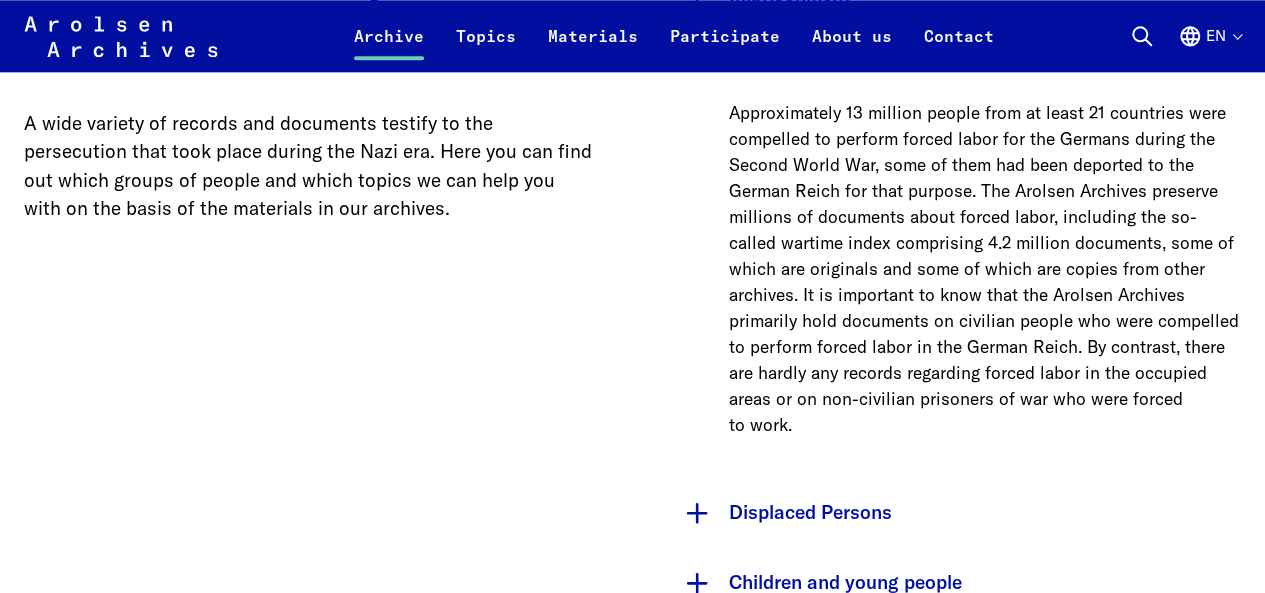 drag, startPoint x: 758, startPoint y: 475, endPoint x: 788, endPoint y: 459, distance: 34 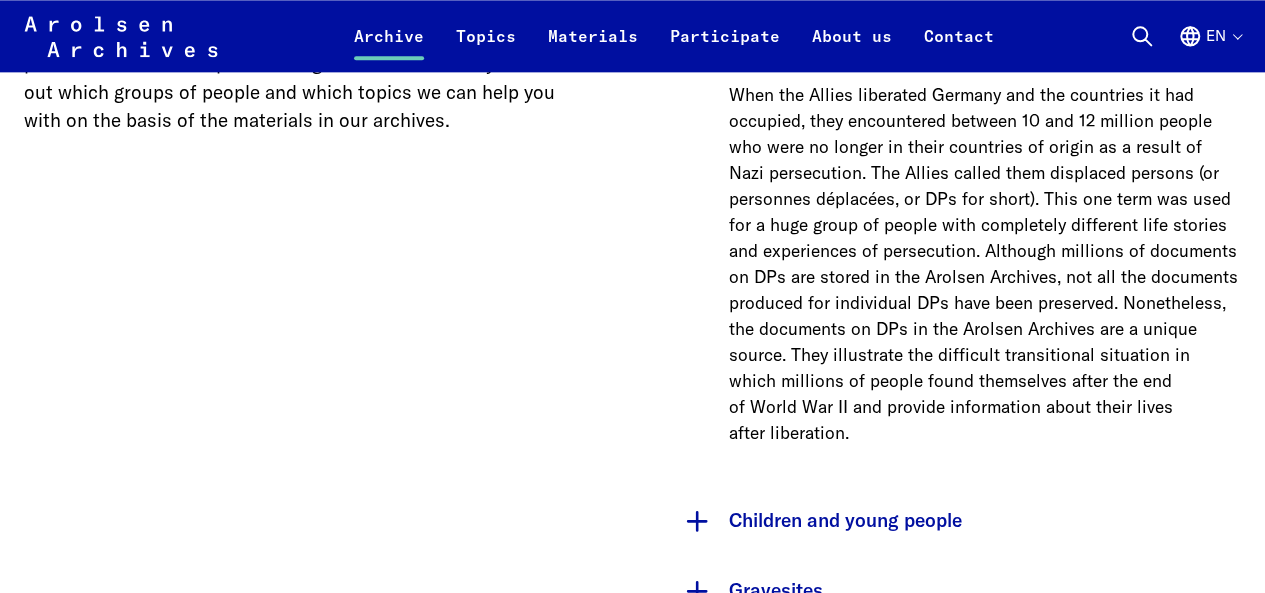 scroll, scrollTop: 1200, scrollLeft: 0, axis: vertical 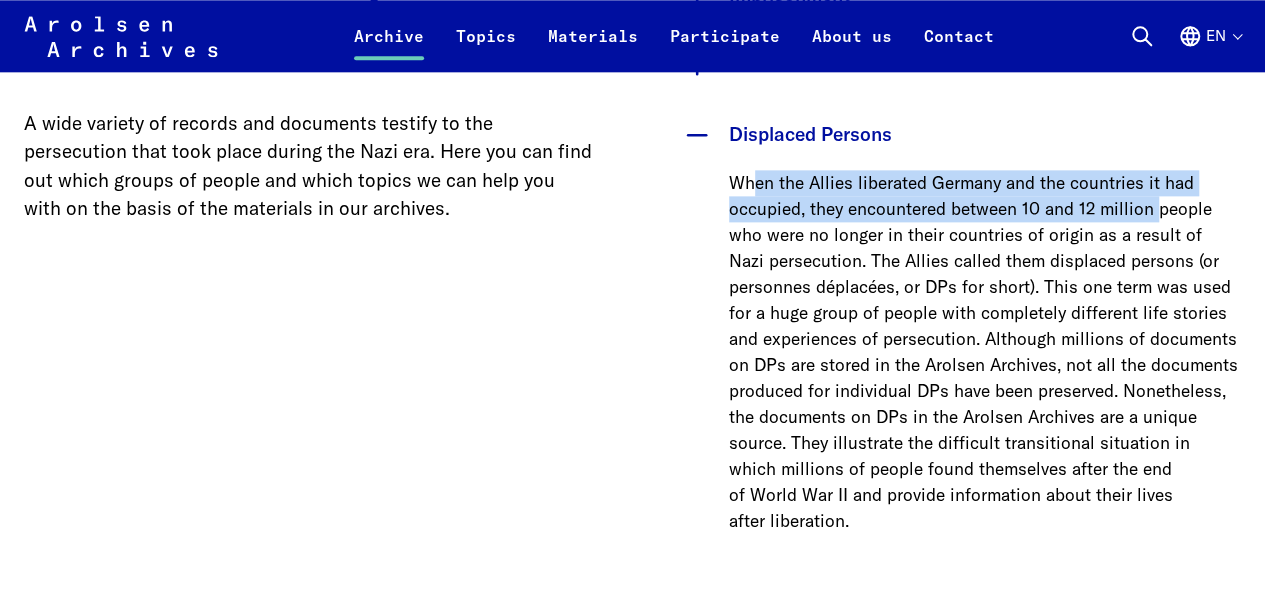 drag, startPoint x: 749, startPoint y: 177, endPoint x: 1148, endPoint y: 201, distance: 399.72116 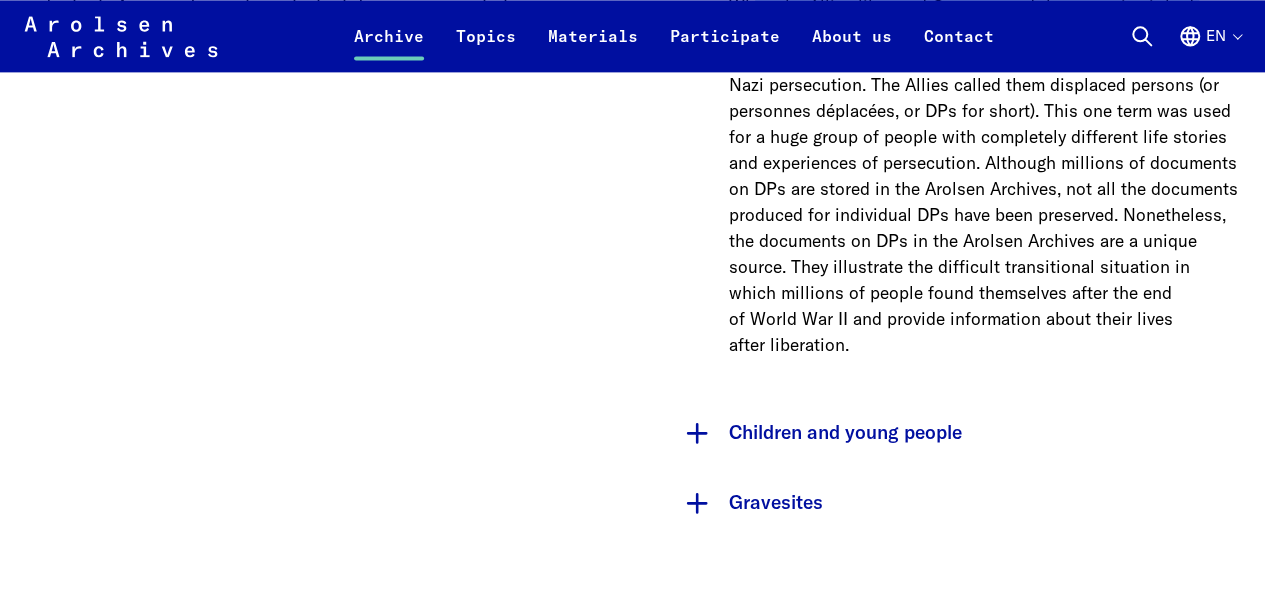 scroll, scrollTop: 1466, scrollLeft: 0, axis: vertical 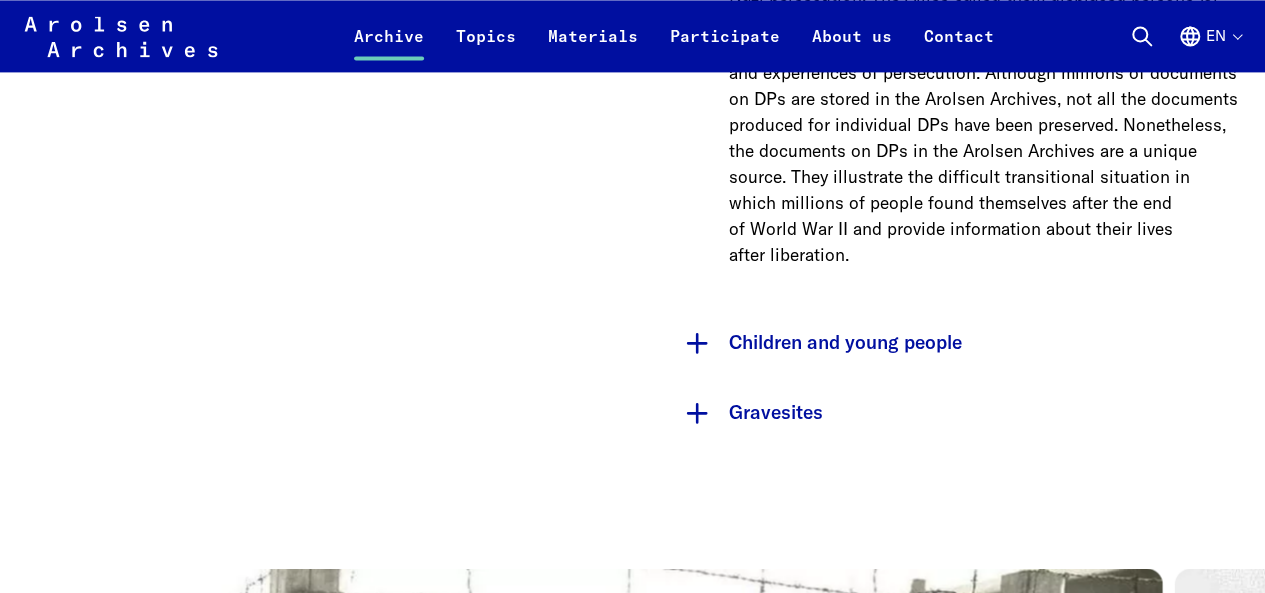 click on "Children and young people" at bounding box center (957, 343) 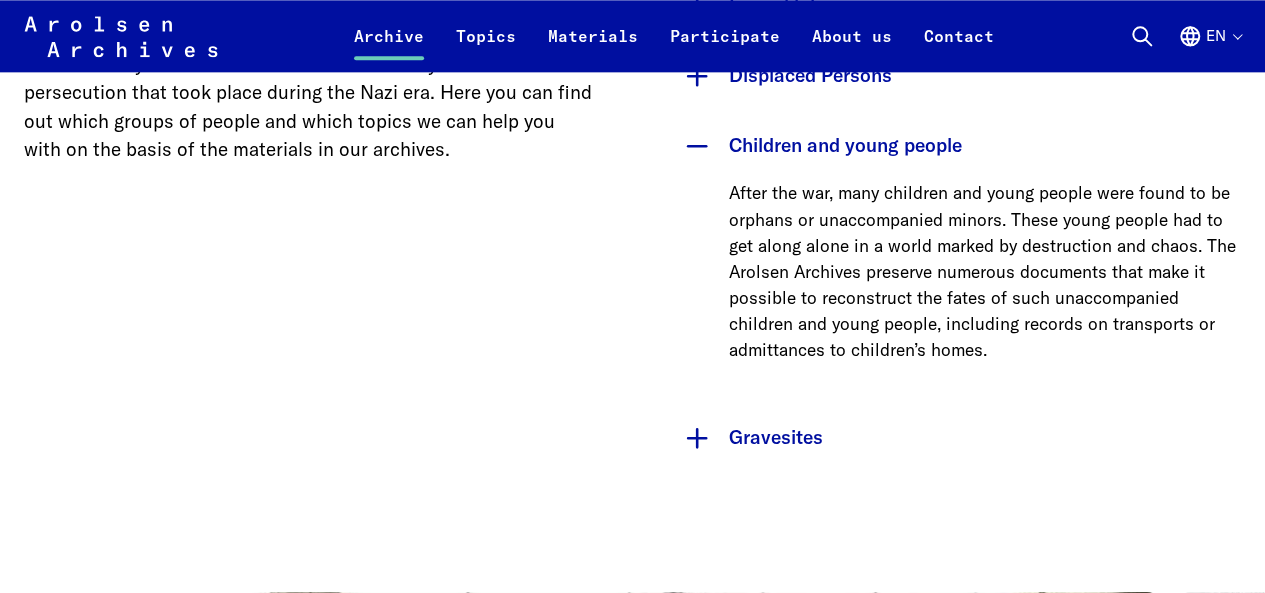scroll, scrollTop: 1200, scrollLeft: 0, axis: vertical 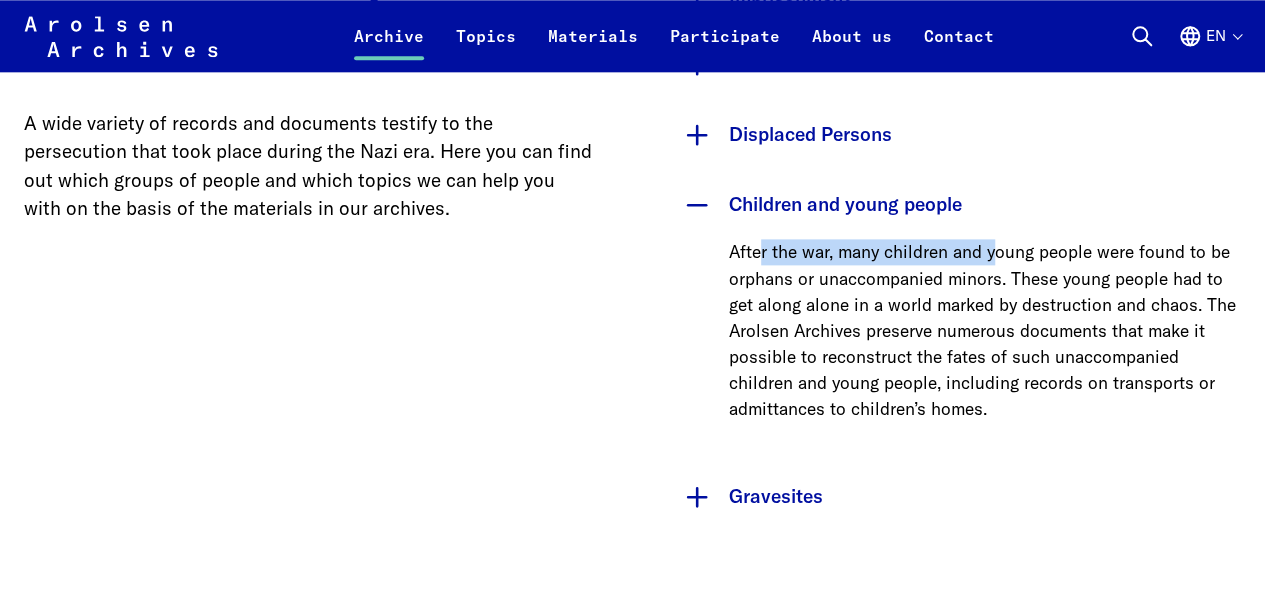 drag, startPoint x: 803, startPoint y: 249, endPoint x: 998, endPoint y: 243, distance: 195.09229 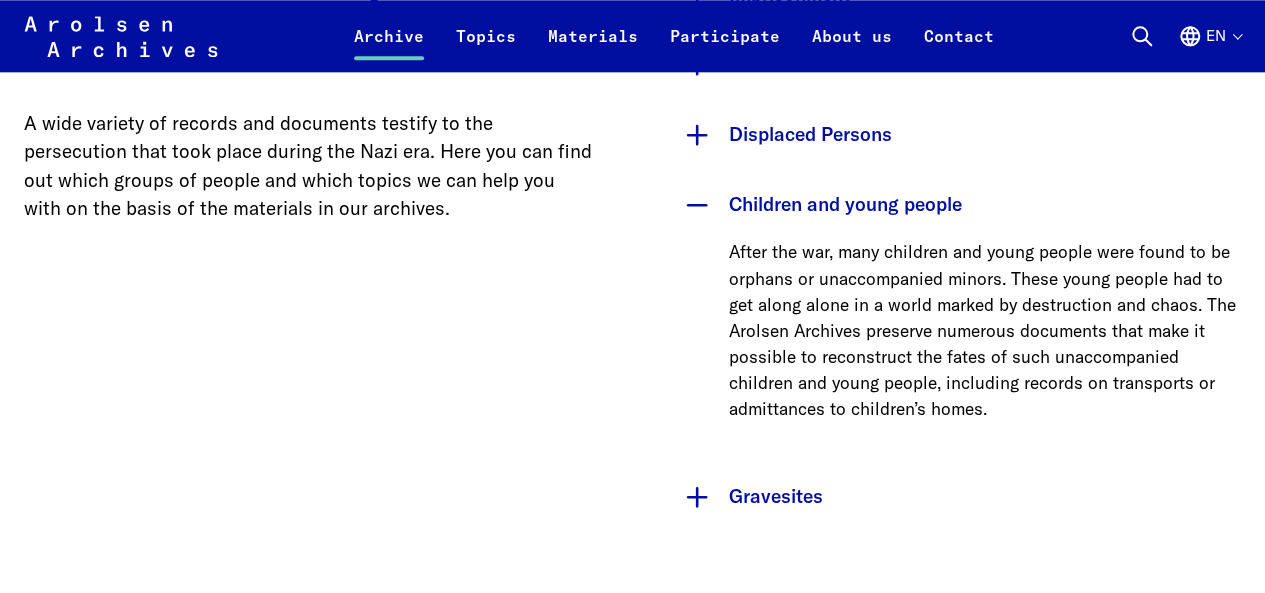 click on "After the war, many children and young people were found to be orphans or unaccompanied minors. These young people had to get along alone in a world marked by destruction and chaos. The Arolsen Archives preserve numerous documents that make it possible to reconstruct the fates of such unaccompanied children and young people, including records on transports or admittances to children’s homes." at bounding box center (985, 330) 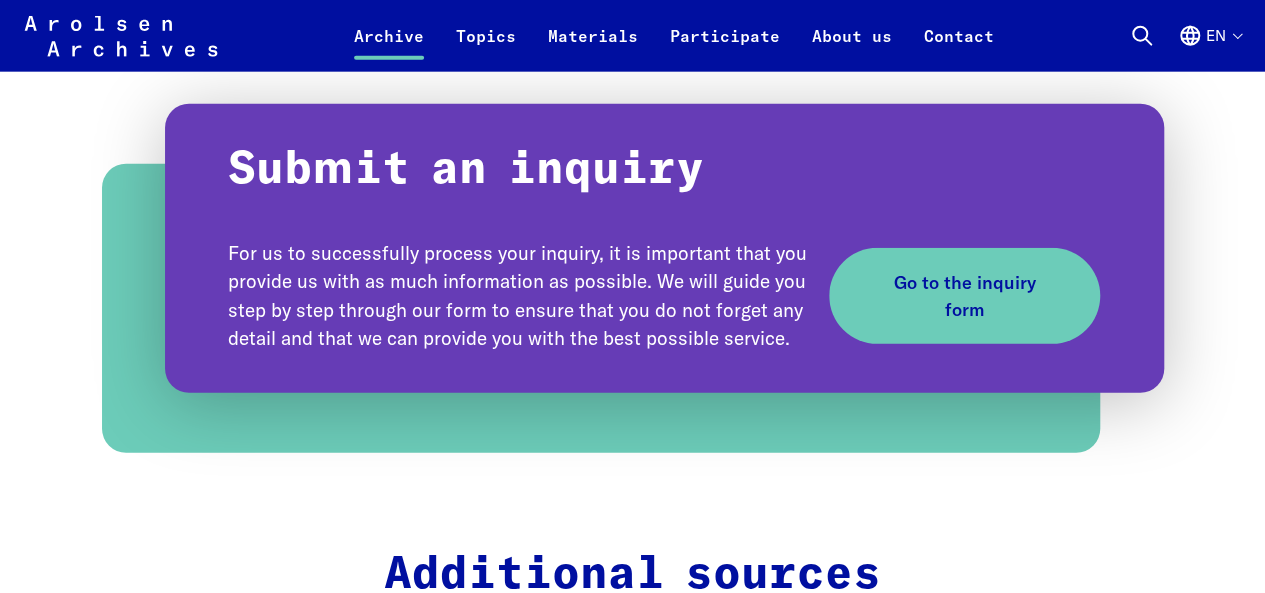 scroll, scrollTop: 2533, scrollLeft: 0, axis: vertical 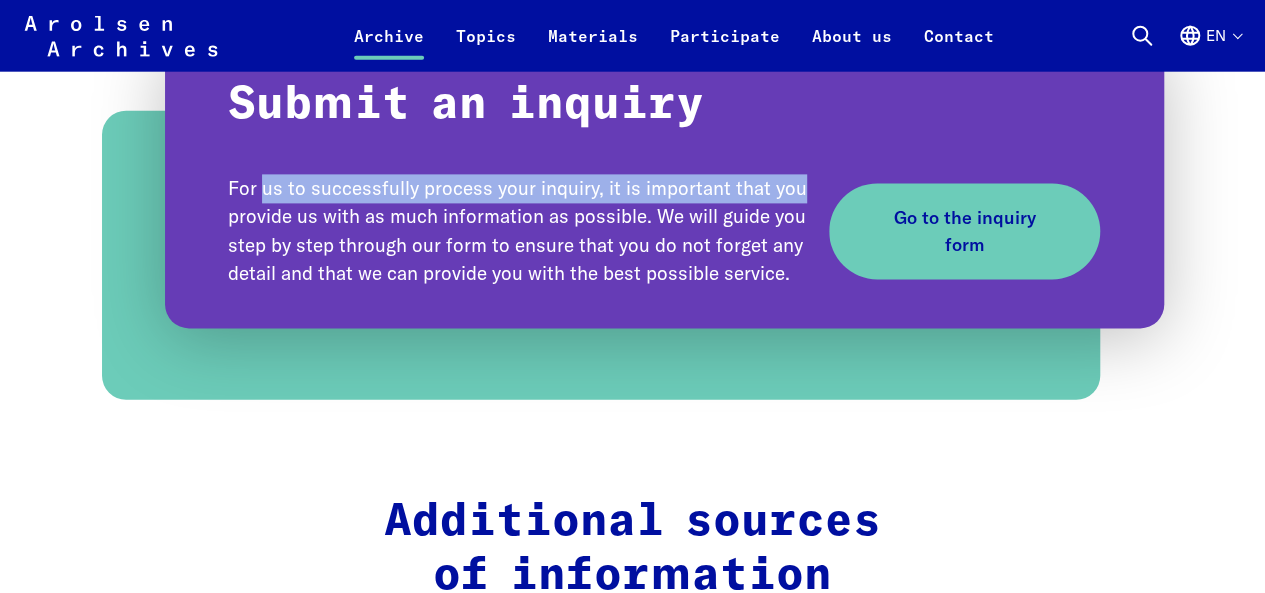 drag, startPoint x: 264, startPoint y: 191, endPoint x: 798, endPoint y: 191, distance: 534 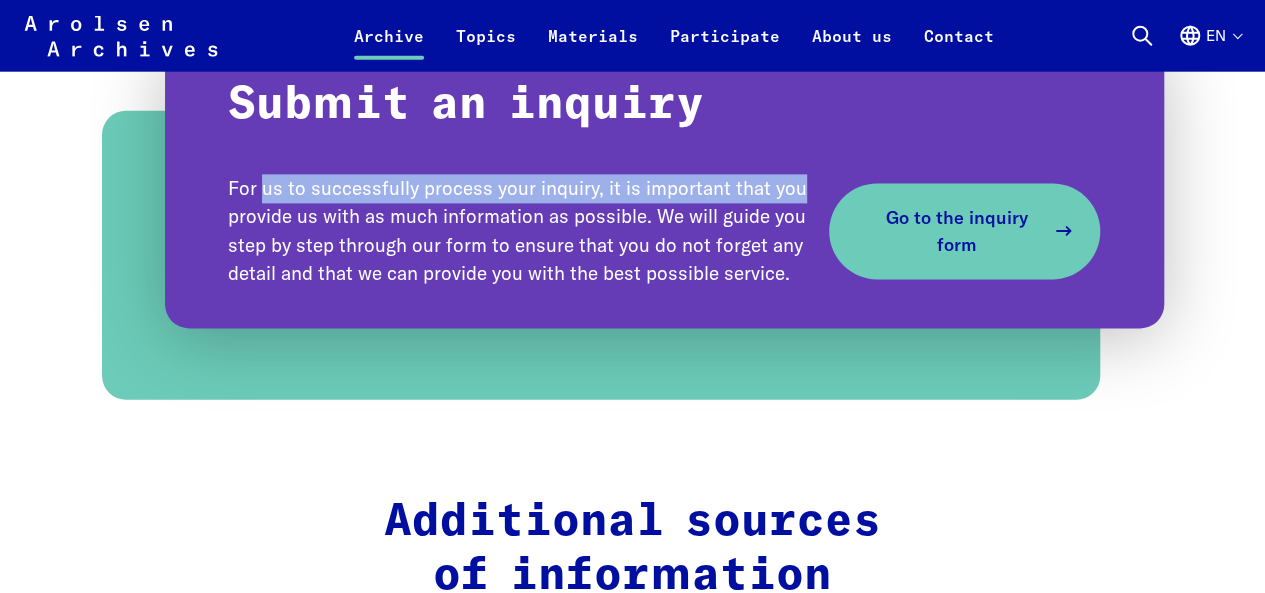 drag, startPoint x: 951, startPoint y: 229, endPoint x: 924, endPoint y: 232, distance: 27.166155 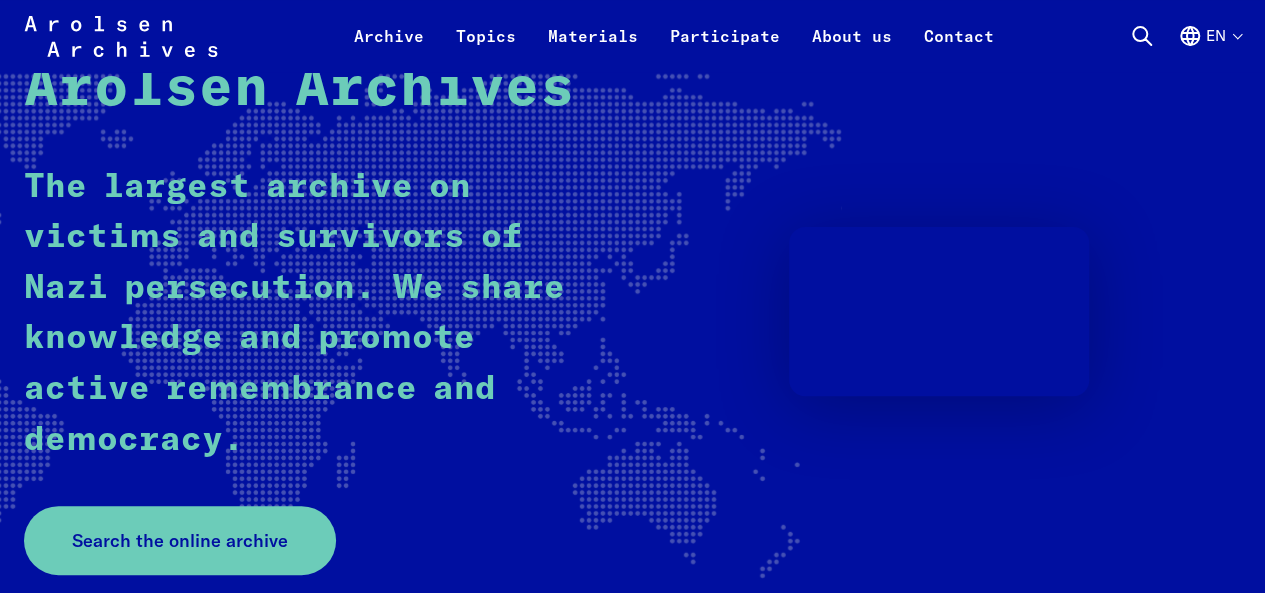scroll, scrollTop: 384, scrollLeft: 0, axis: vertical 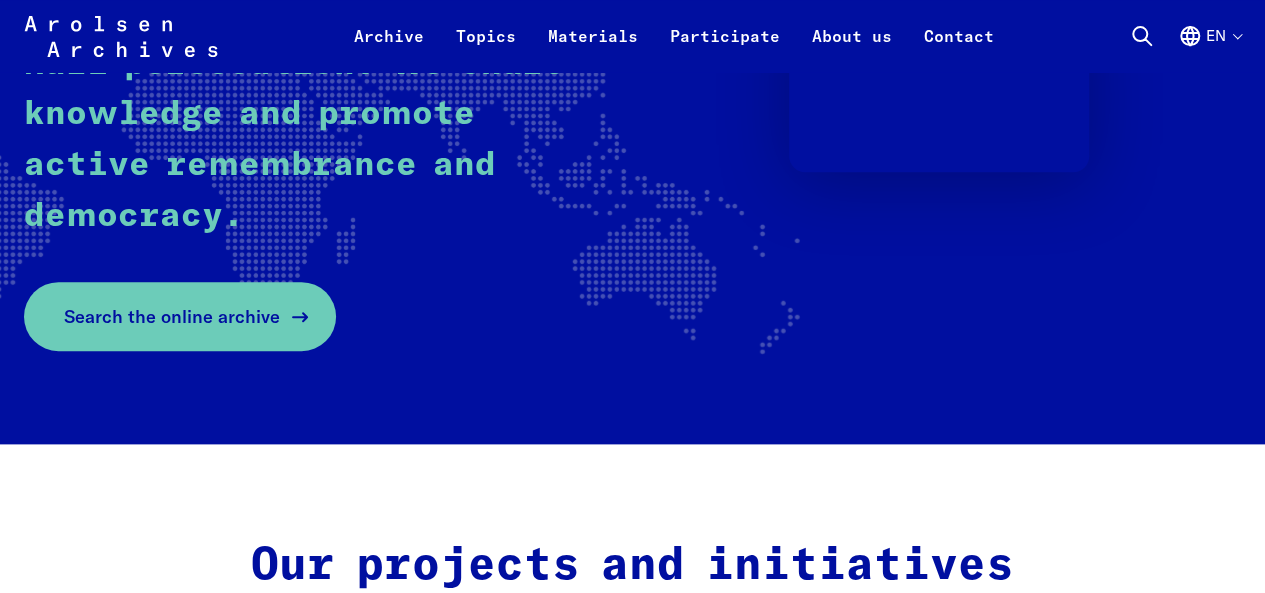click on "Search the online archive" at bounding box center (172, 316) 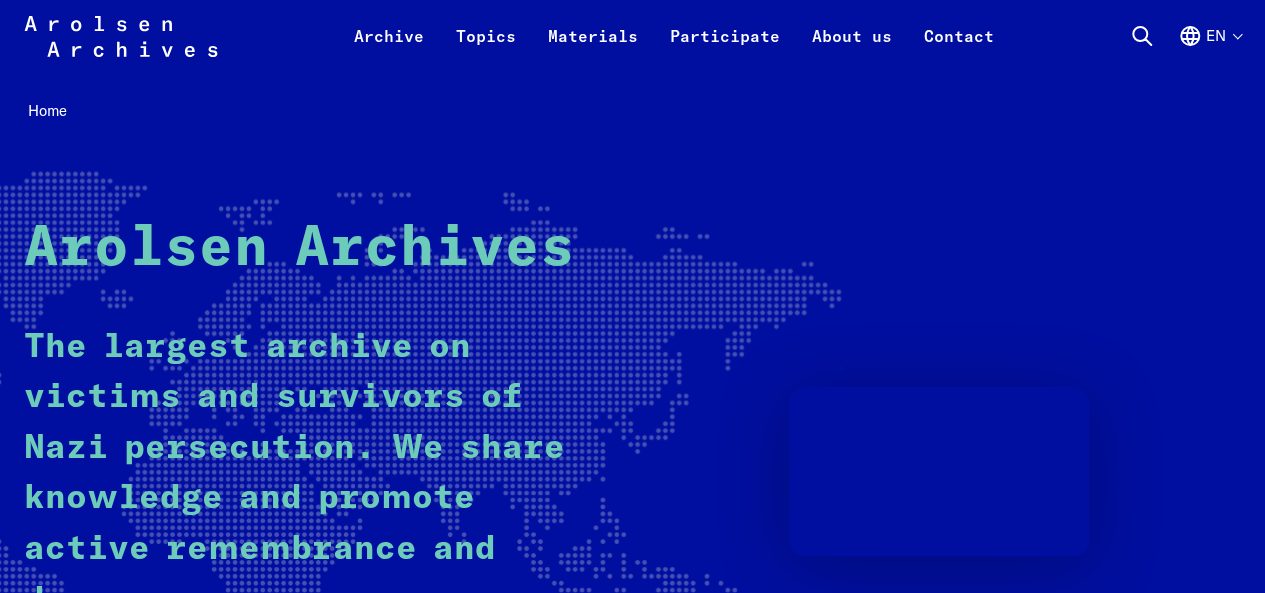 scroll, scrollTop: 266, scrollLeft: 0, axis: vertical 